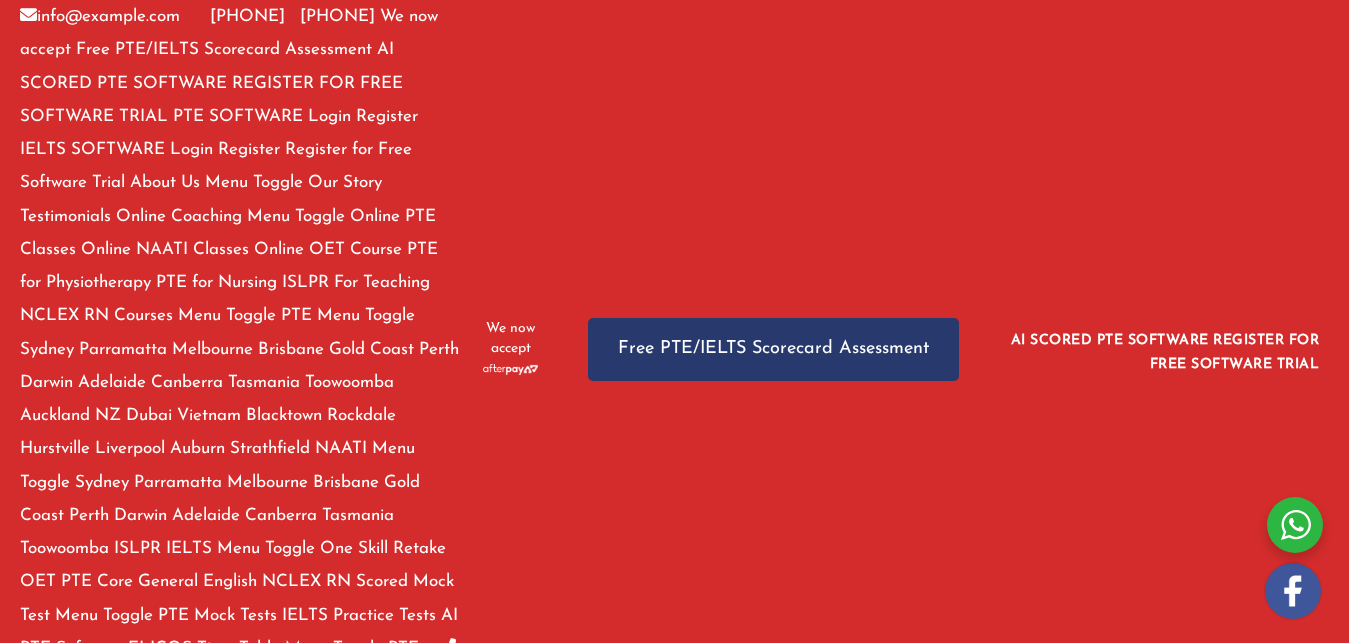 scroll, scrollTop: 0, scrollLeft: 0, axis: both 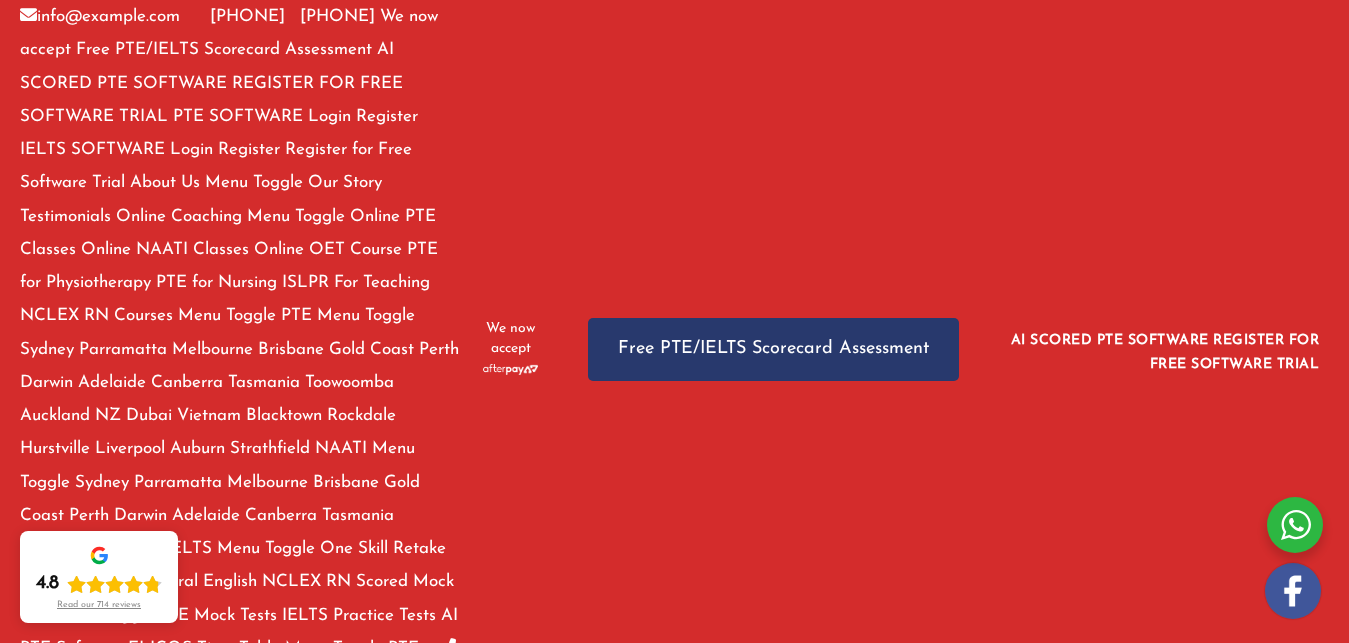 click on "Looking for high-quality PTE practice test online? Access free PTE mock tests and practice materials online. Prepare effectively with the help of PTE practice test samples and boost your PTE score today!" at bounding box center (375, 1090) 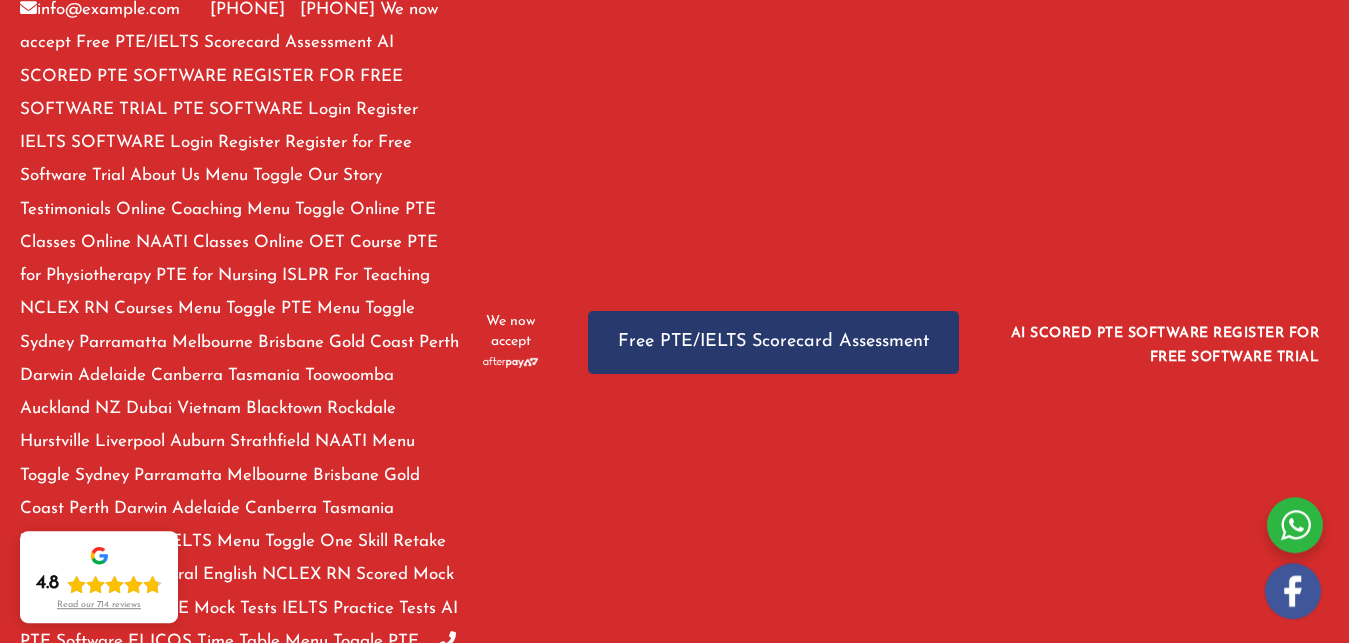 scroll, scrollTop: 0, scrollLeft: 0, axis: both 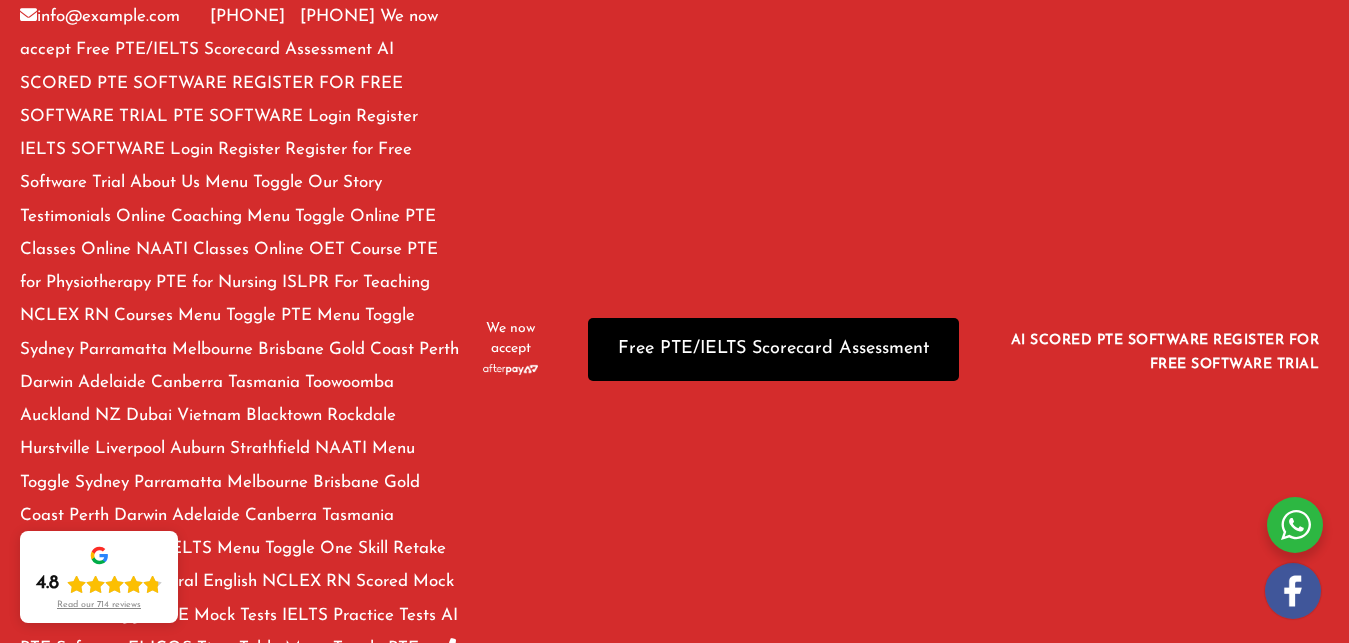 click on "Free PTE/IELTS Scorecard Assessment" at bounding box center (773, 349) 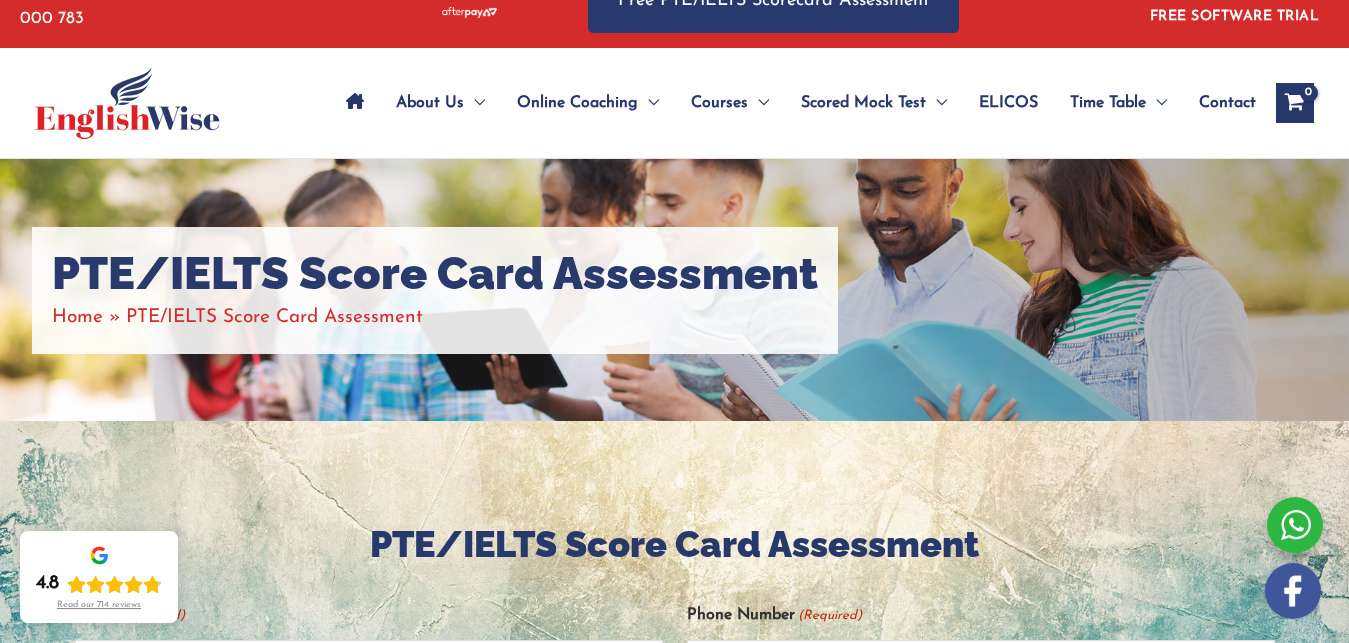 scroll, scrollTop: 38, scrollLeft: 0, axis: vertical 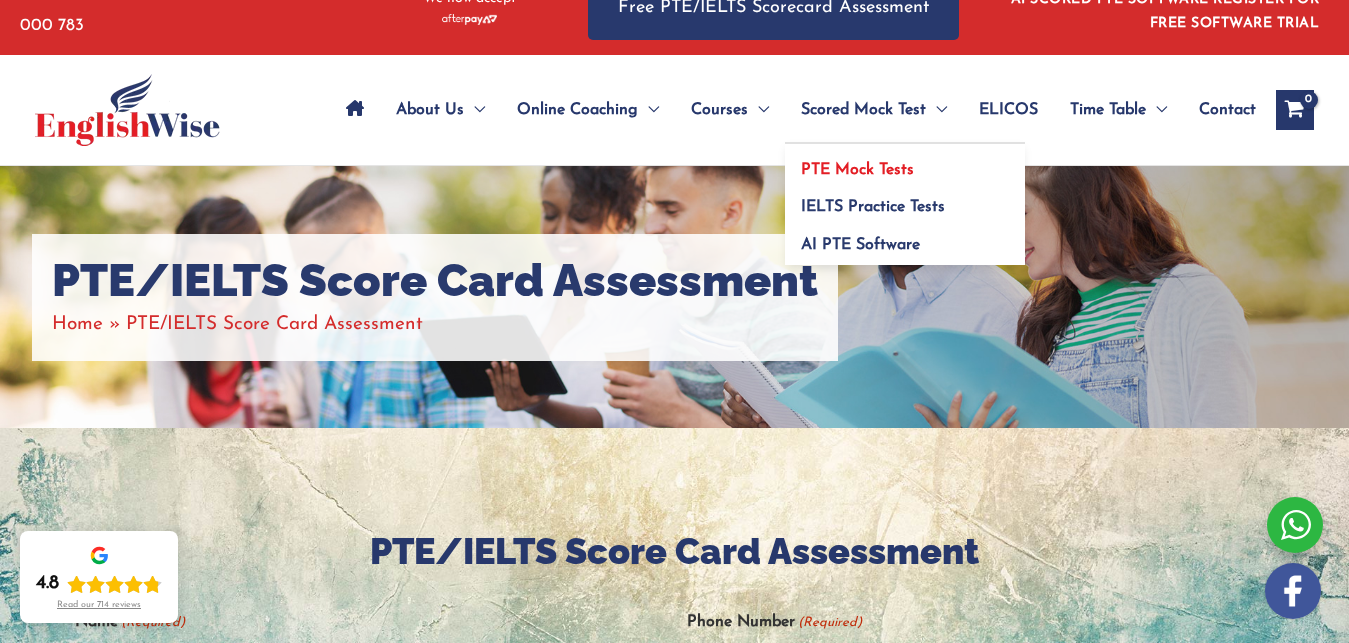 click on "PTE Mock Tests" at bounding box center (857, 170) 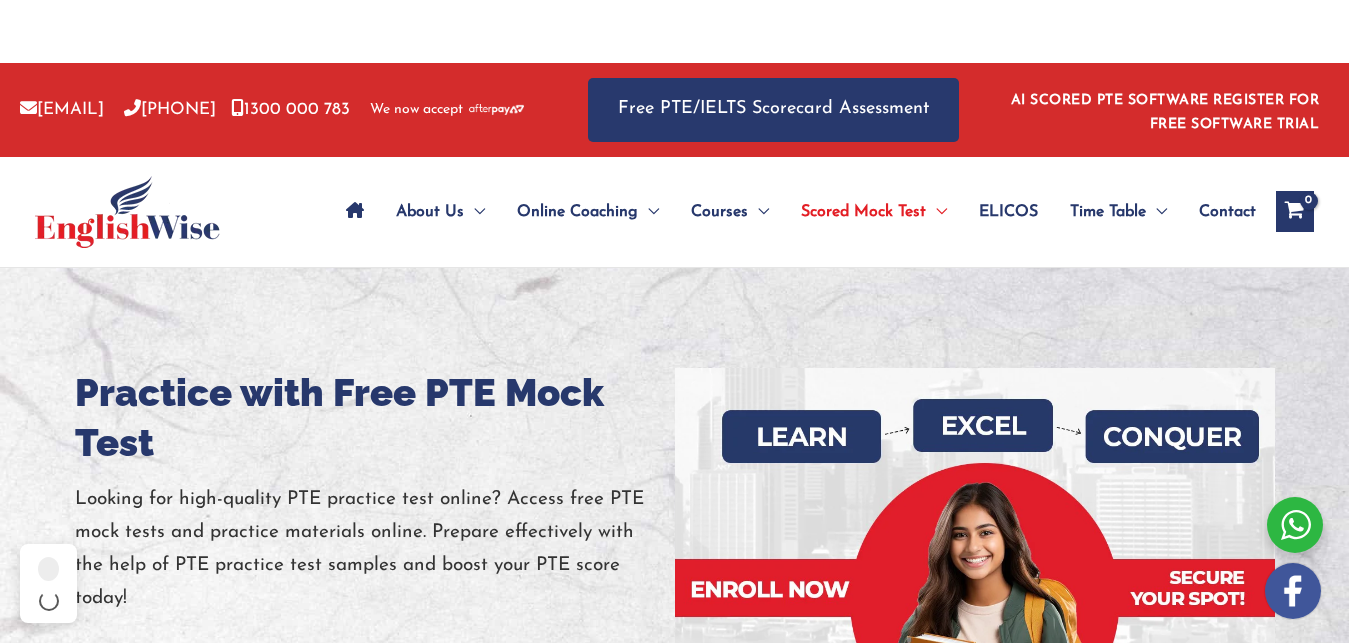 click on "AI PTE Software" at bounding box center (-18076, 349) 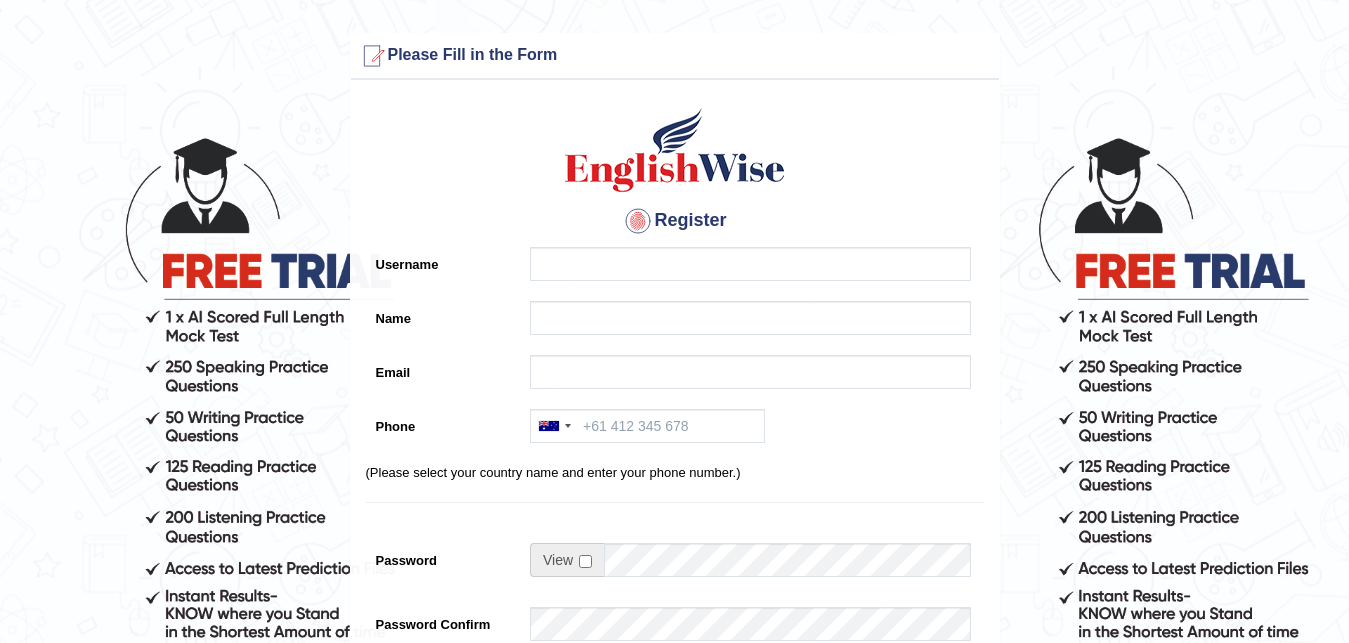 scroll, scrollTop: 0, scrollLeft: 0, axis: both 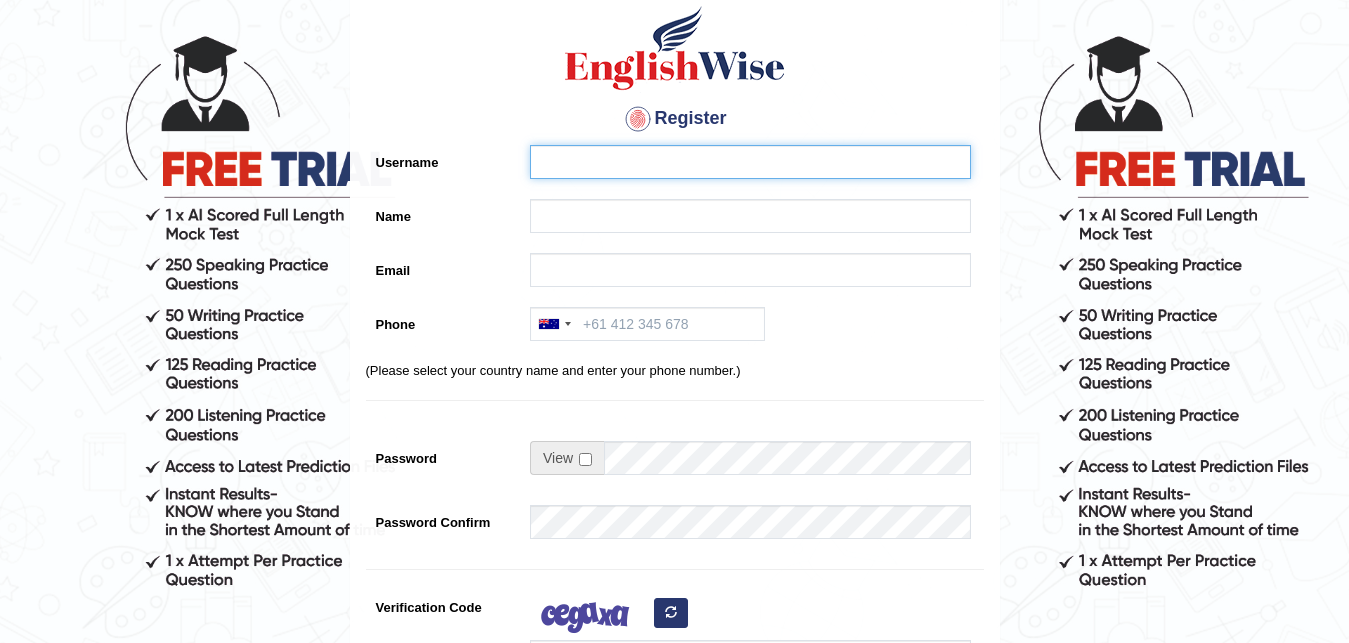 click on "Username" at bounding box center (750, 162) 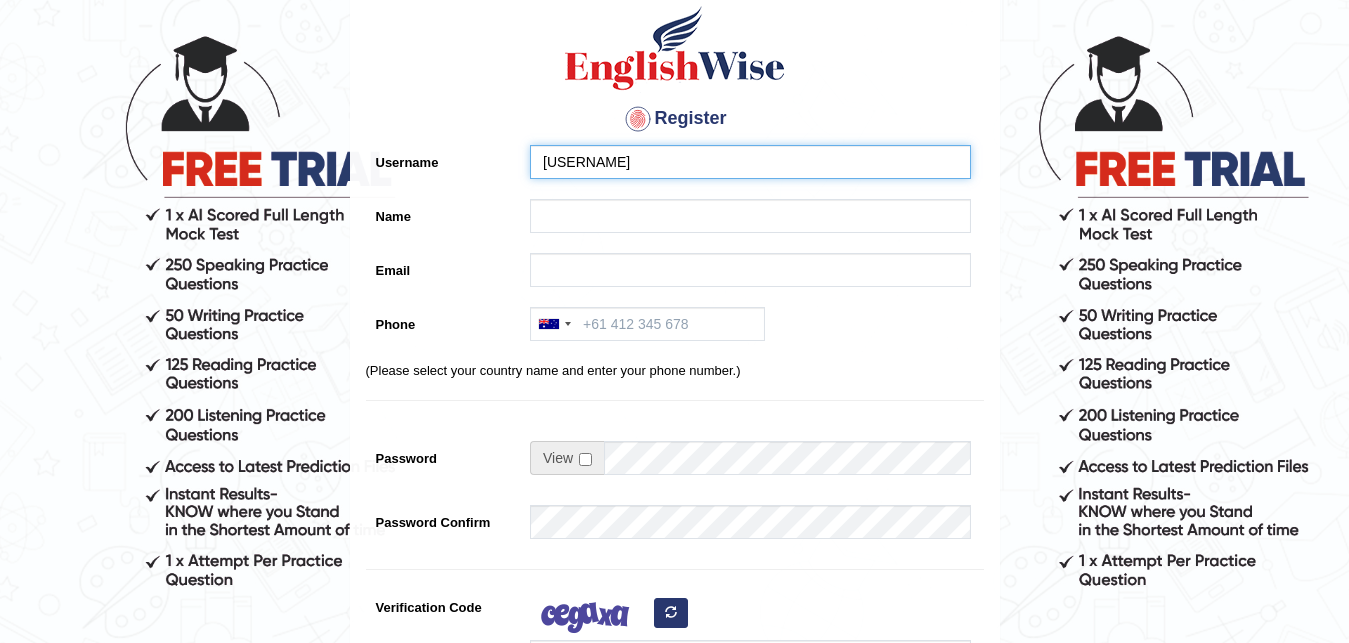 type on "subhiit112" 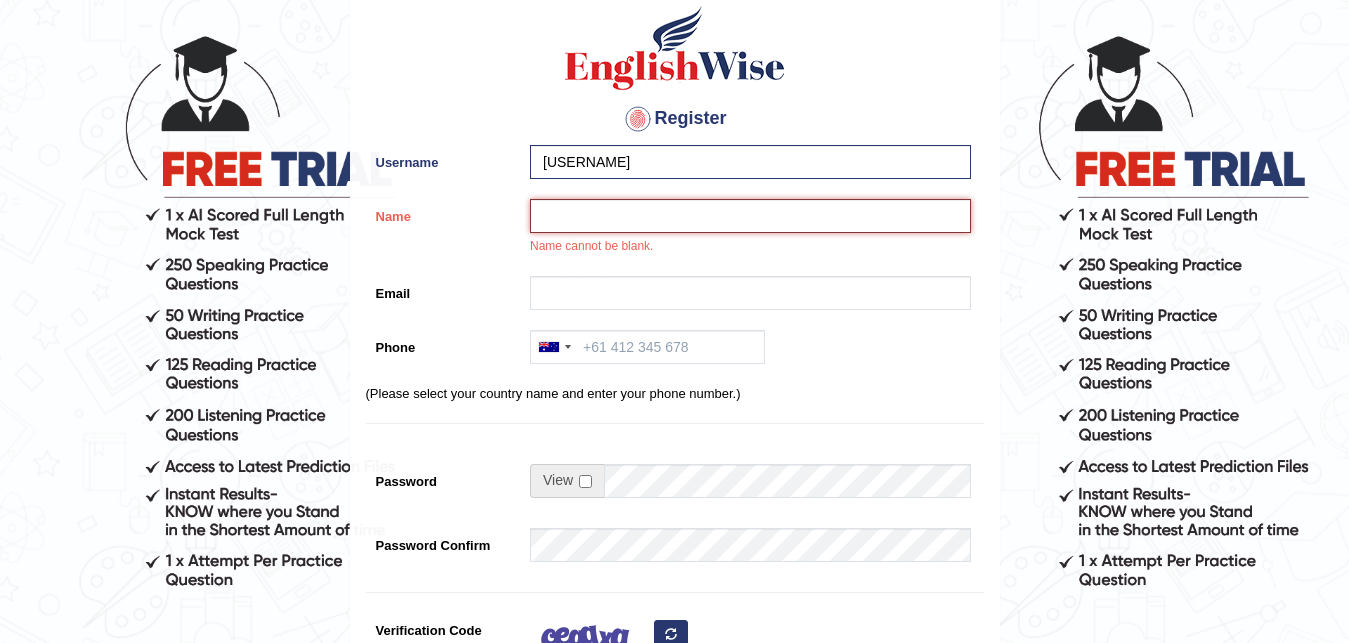 click on "Name" at bounding box center [750, 216] 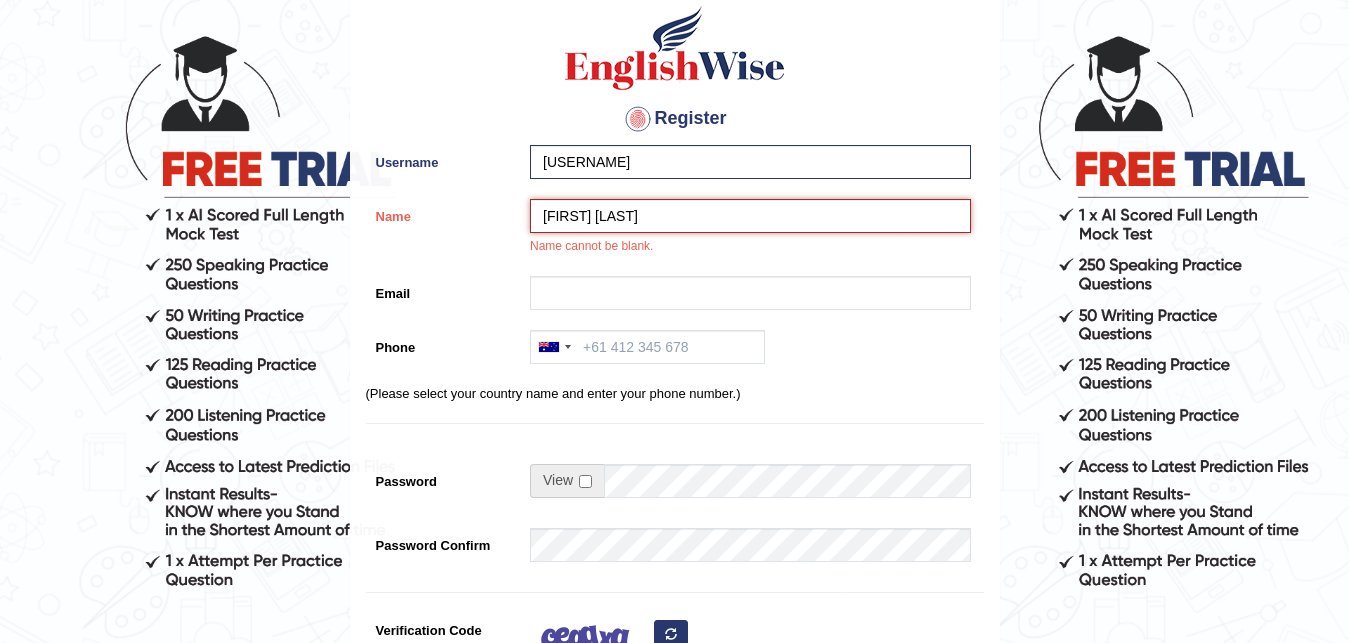 type on "[FIRST] [LAST]" 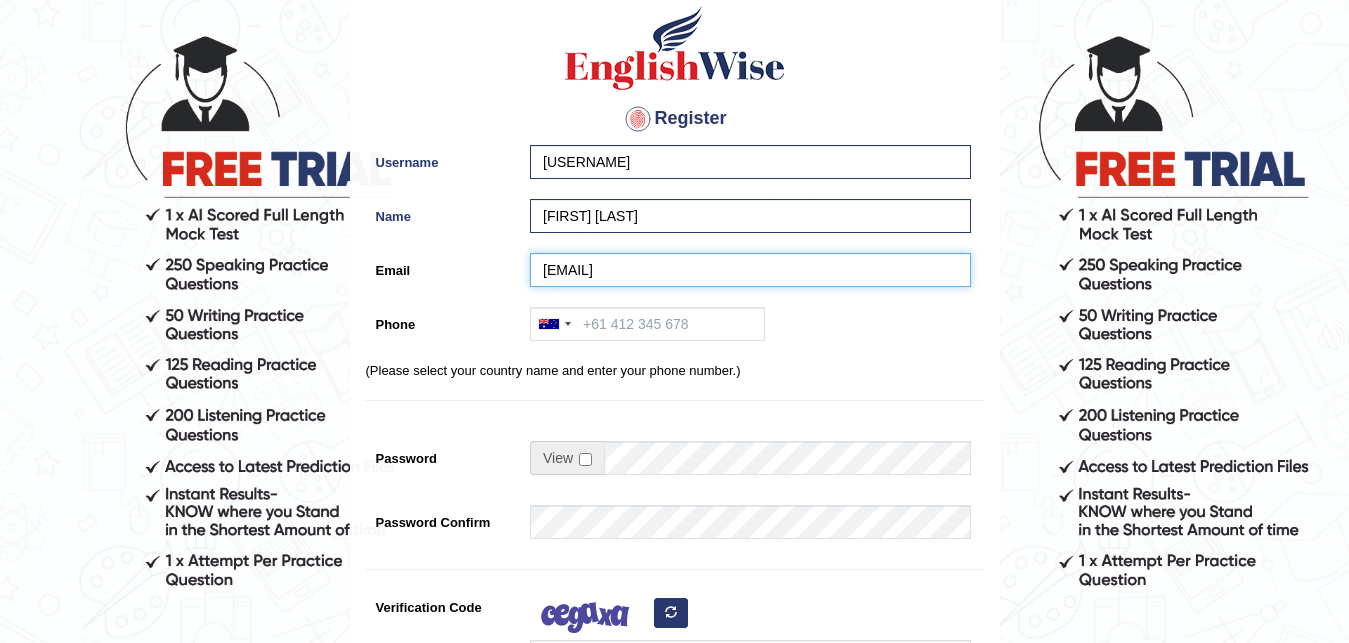 type on "saurabh.iit112@gmail.com" 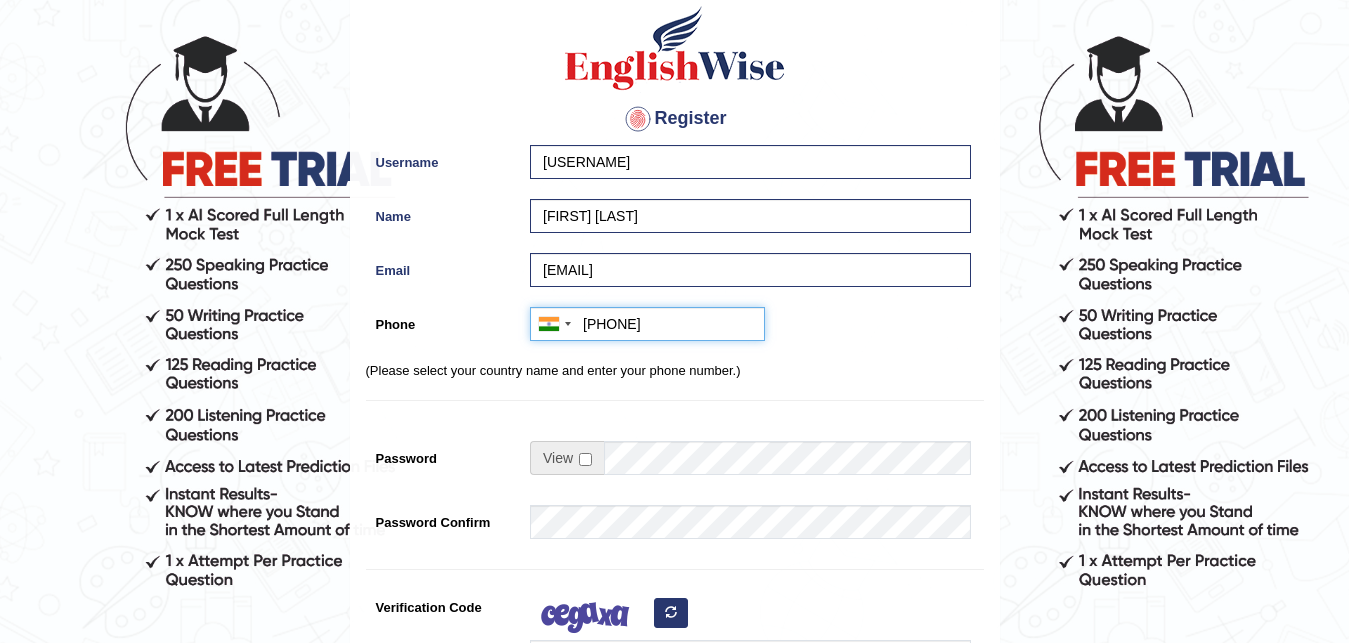 type on "+919654999127" 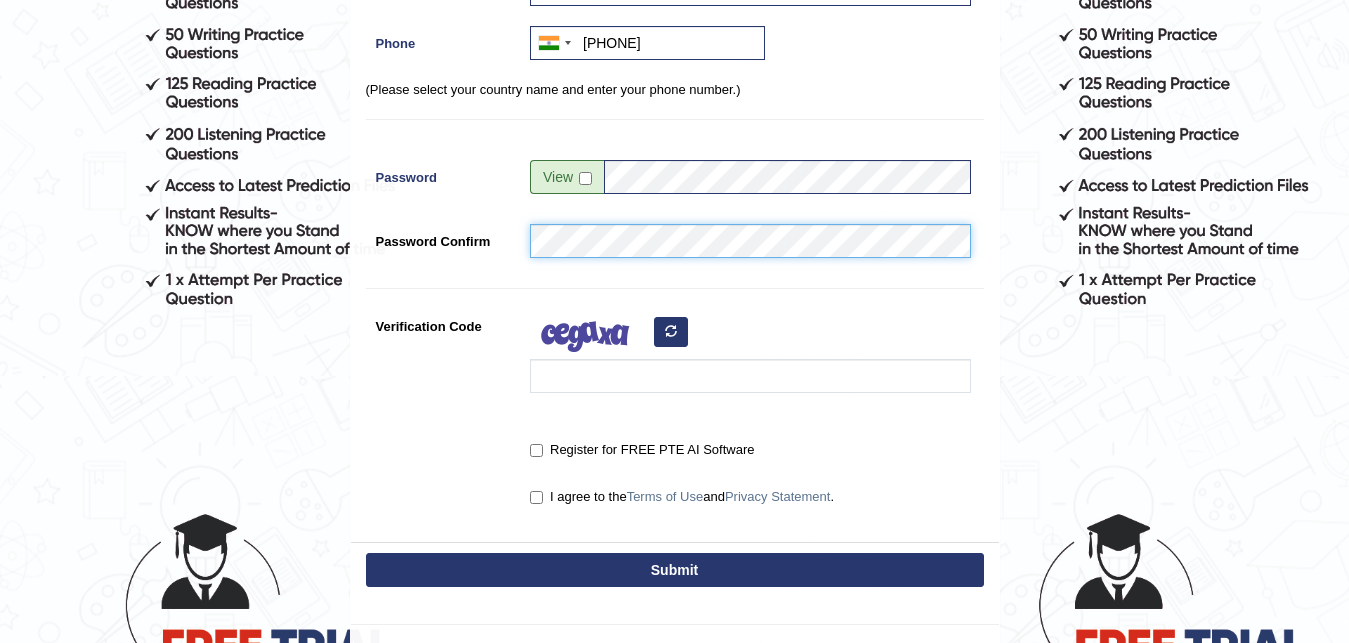 scroll, scrollTop: 386, scrollLeft: 0, axis: vertical 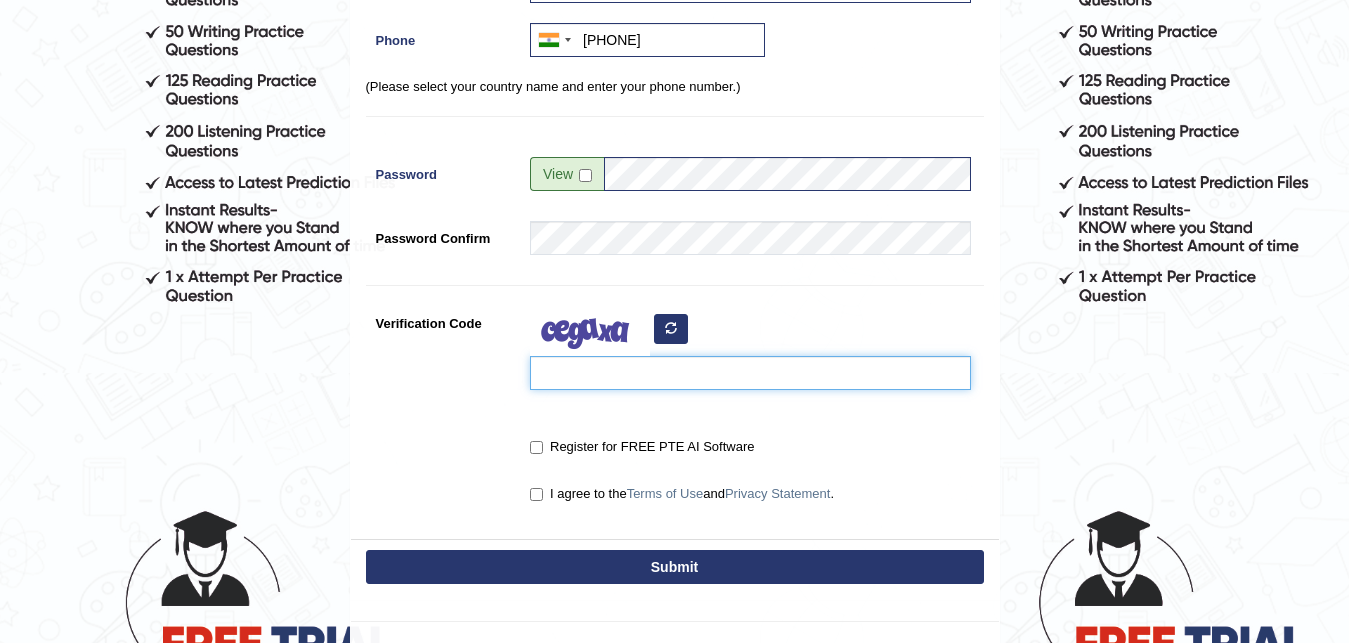 click on "Verification Code" at bounding box center (750, 373) 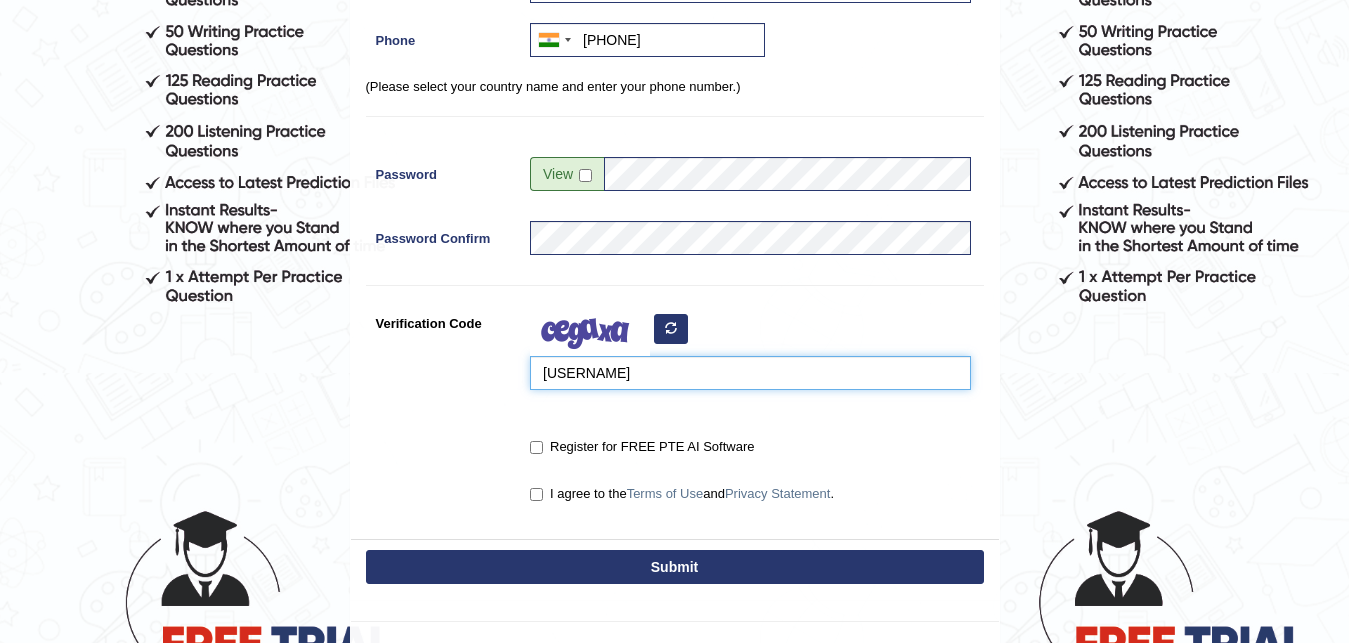 type on "nojimh" 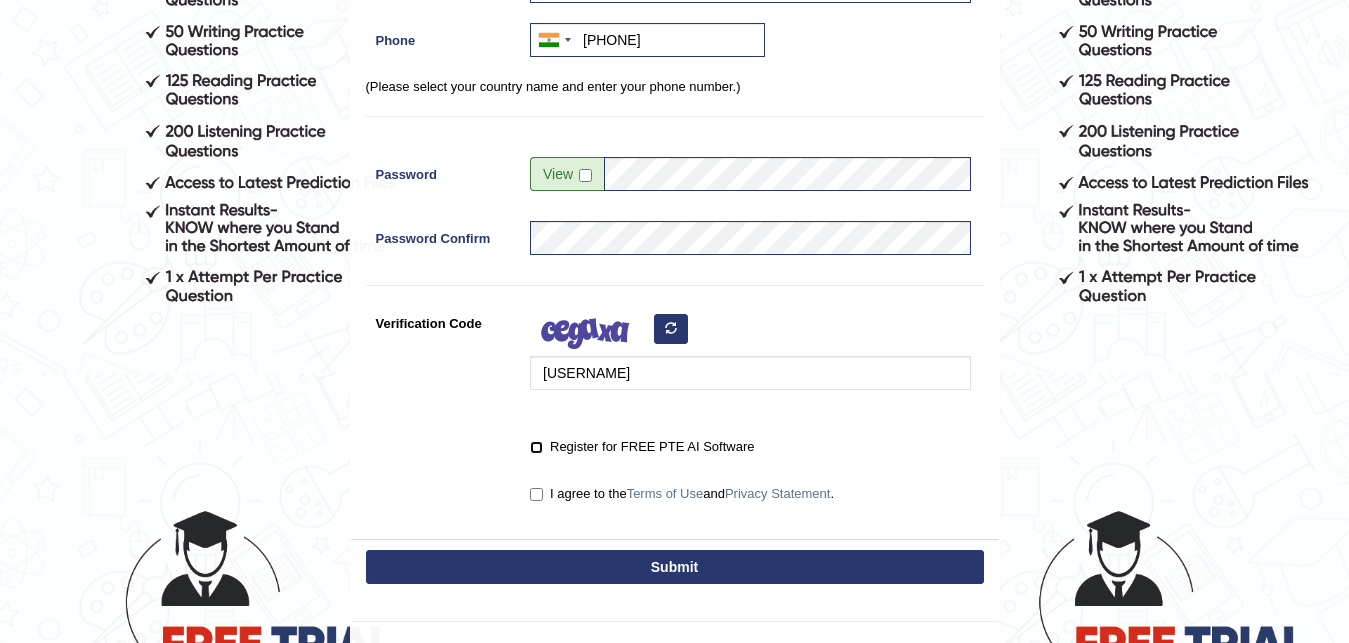 click on "Register for FREE PTE AI Software" at bounding box center (536, 447) 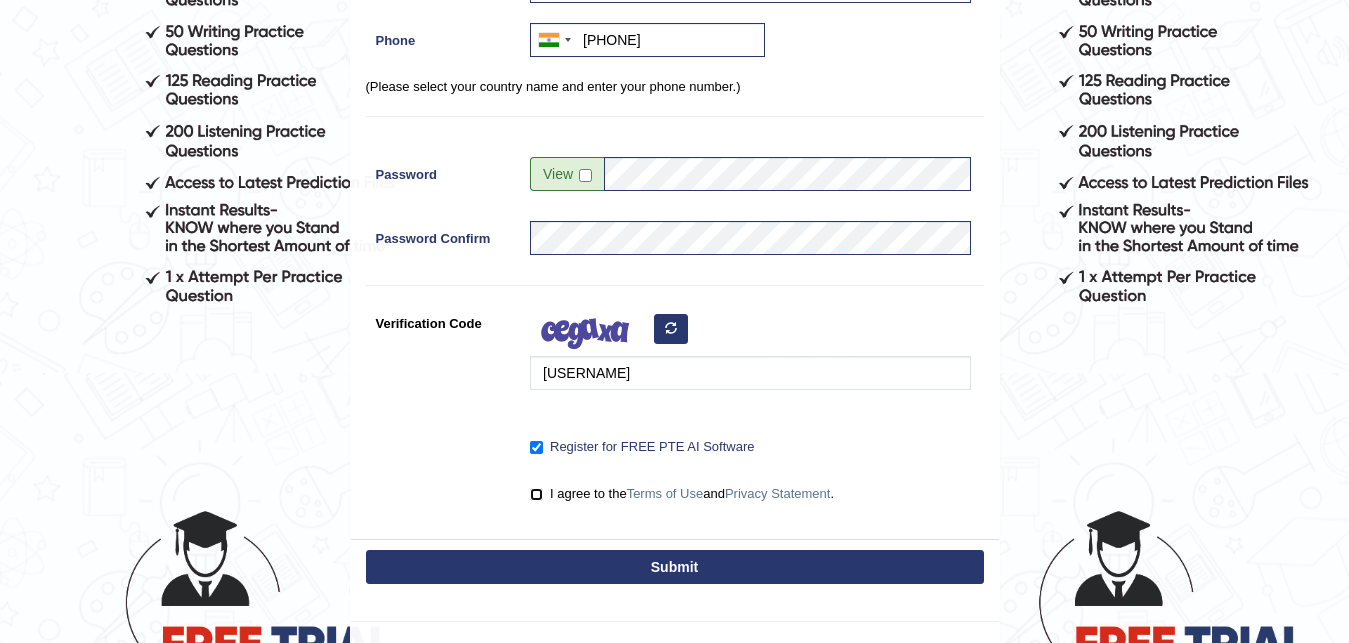 click on "I agree to the  Terms of Use  and  Privacy Statement ." at bounding box center [536, 494] 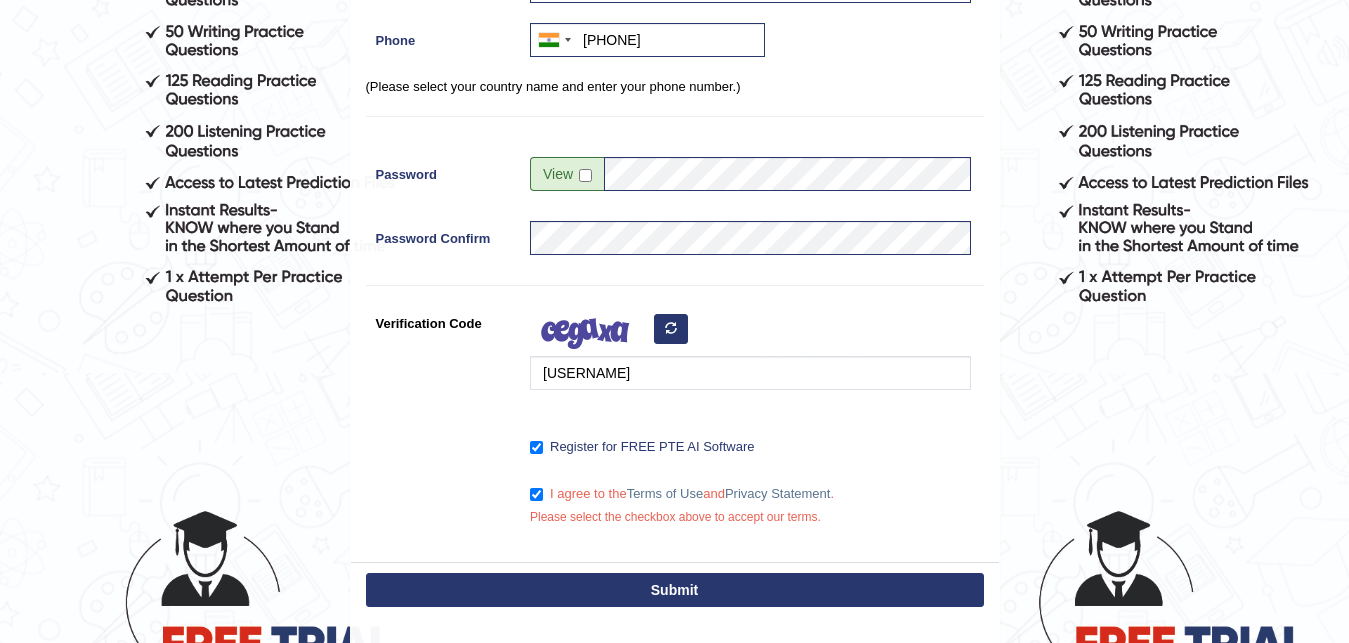 click on "Submit" at bounding box center (675, 590) 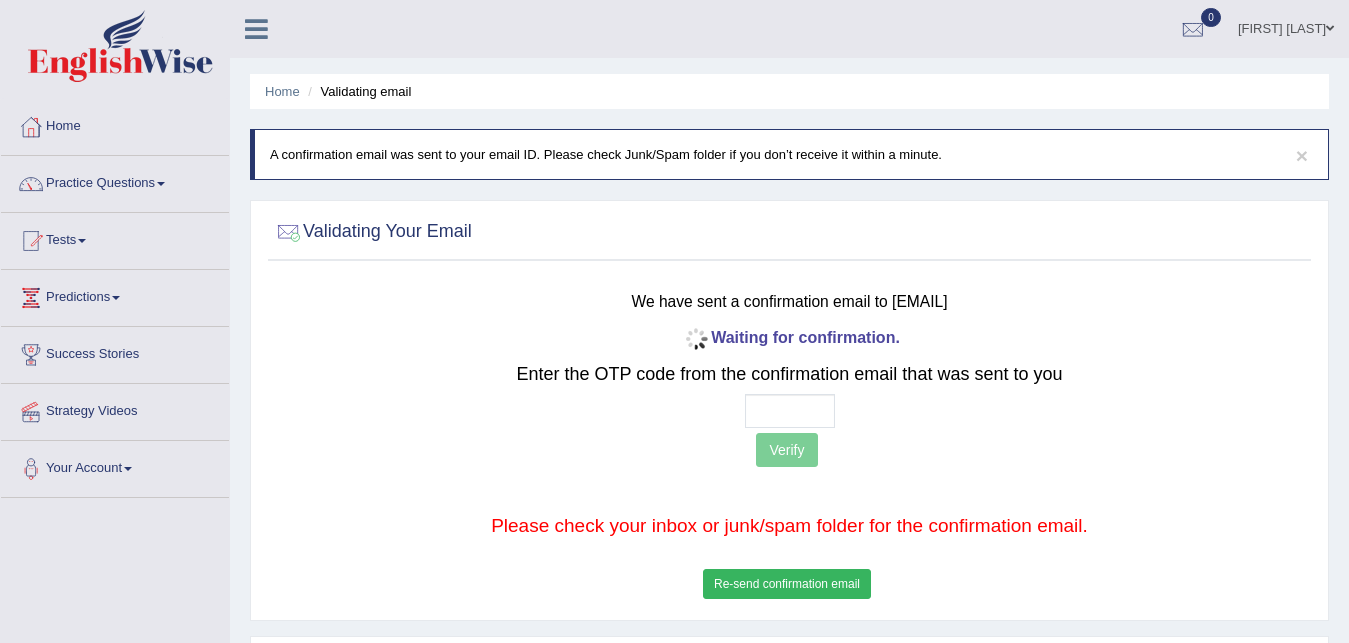 scroll, scrollTop: 0, scrollLeft: 0, axis: both 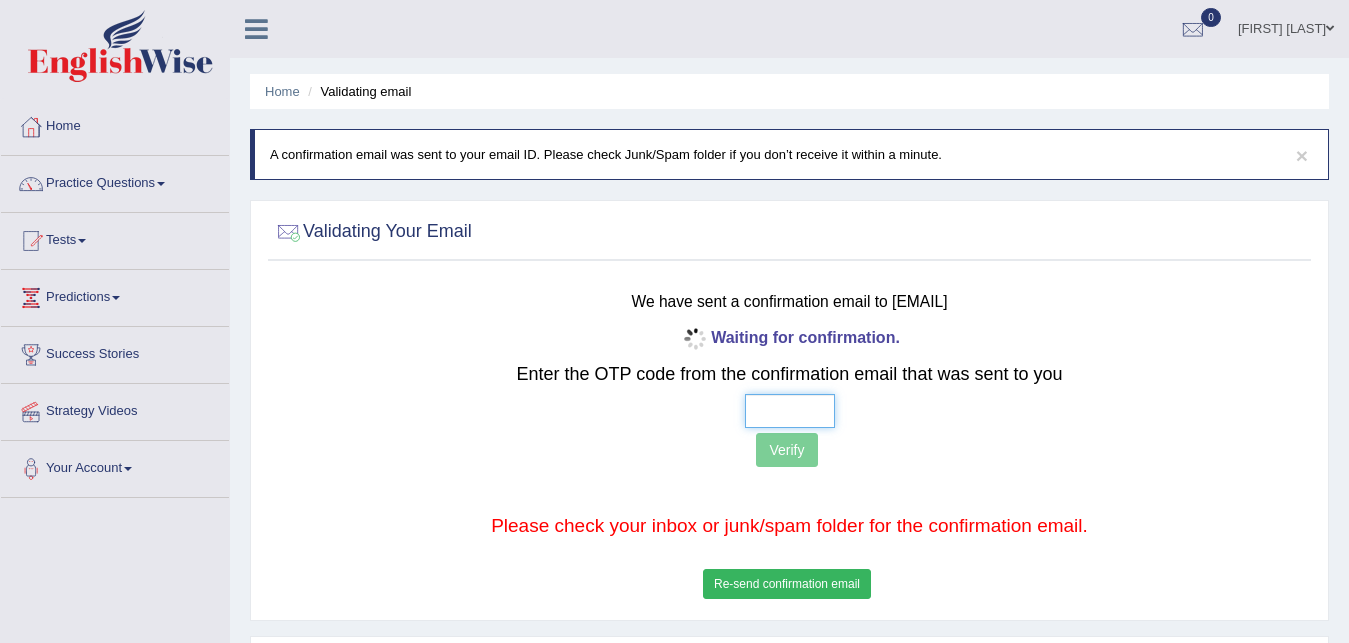 click at bounding box center [790, 411] 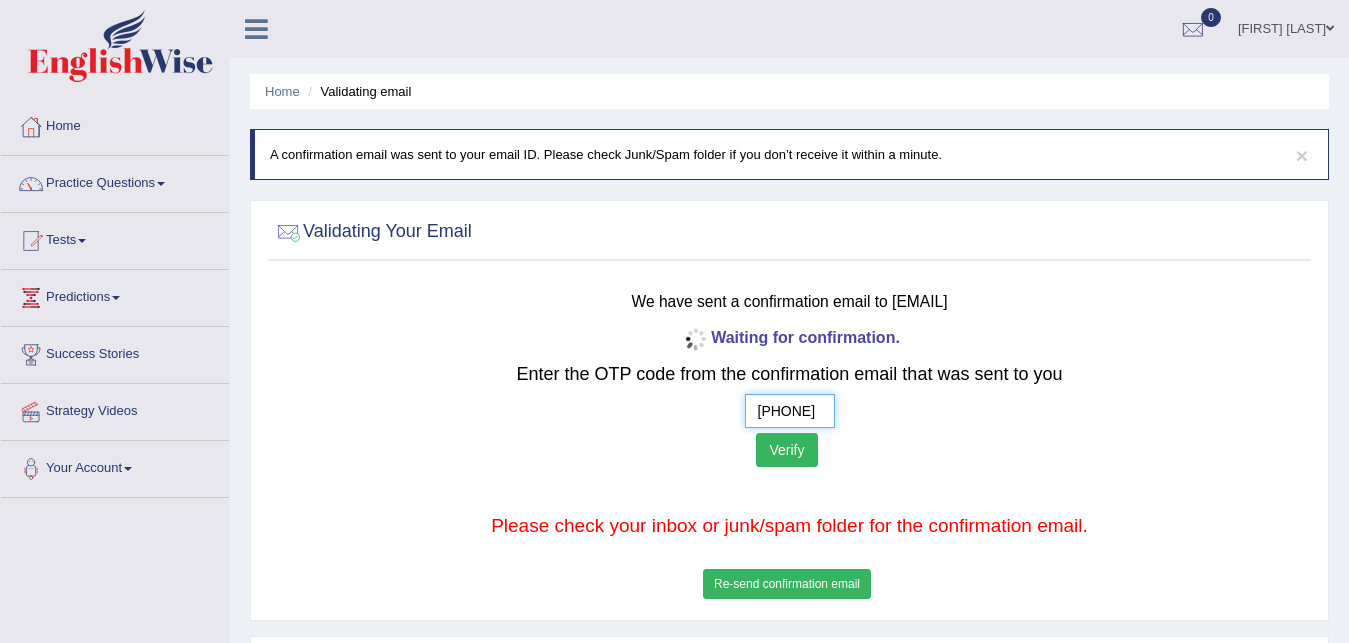 type on "9  9  8  2" 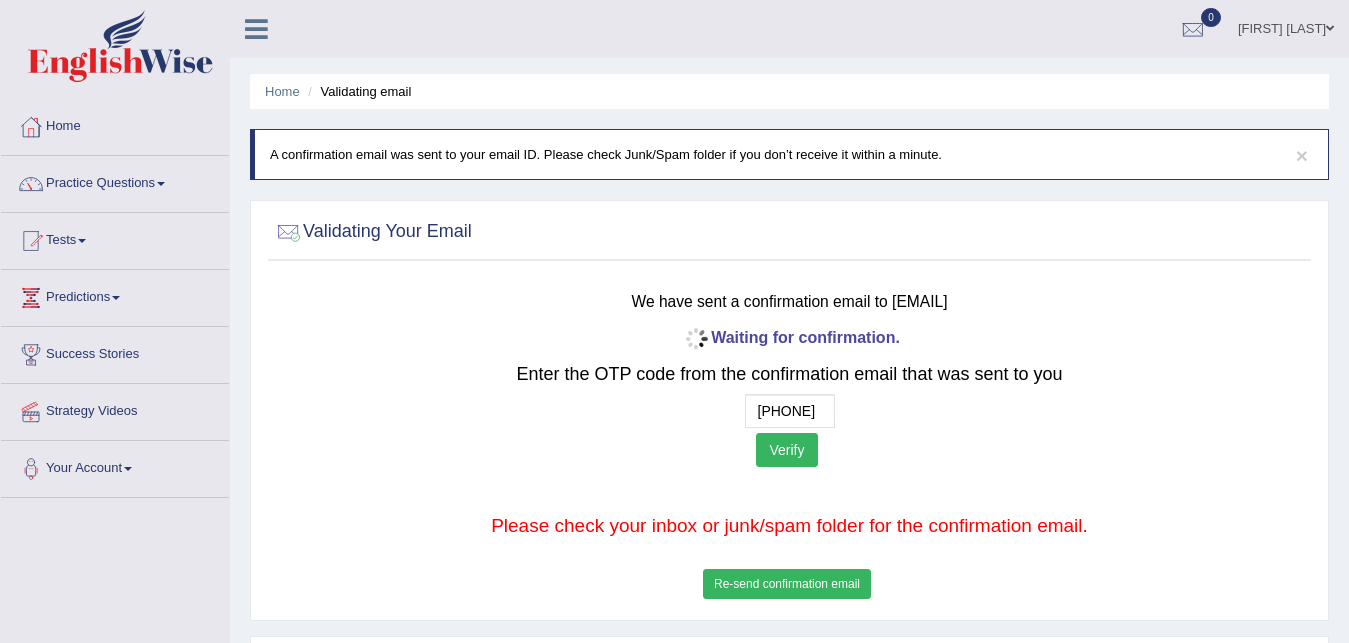 click on "Verify" at bounding box center (786, 450) 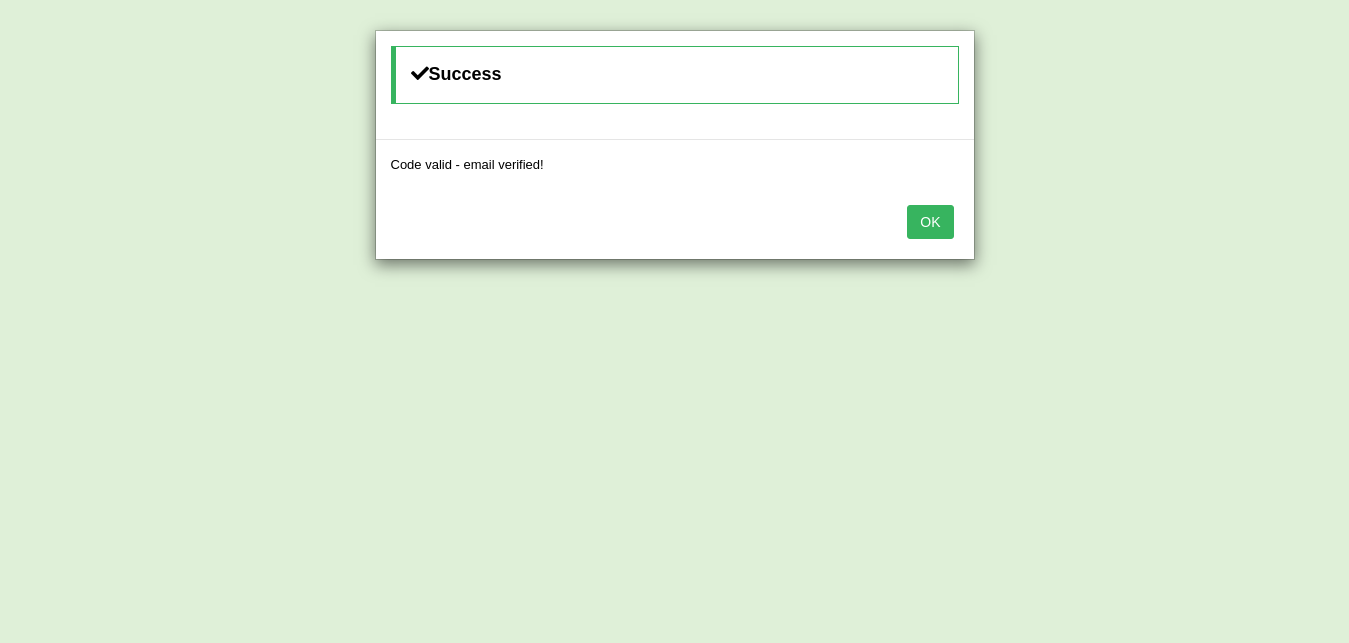 click on "OK" at bounding box center [930, 222] 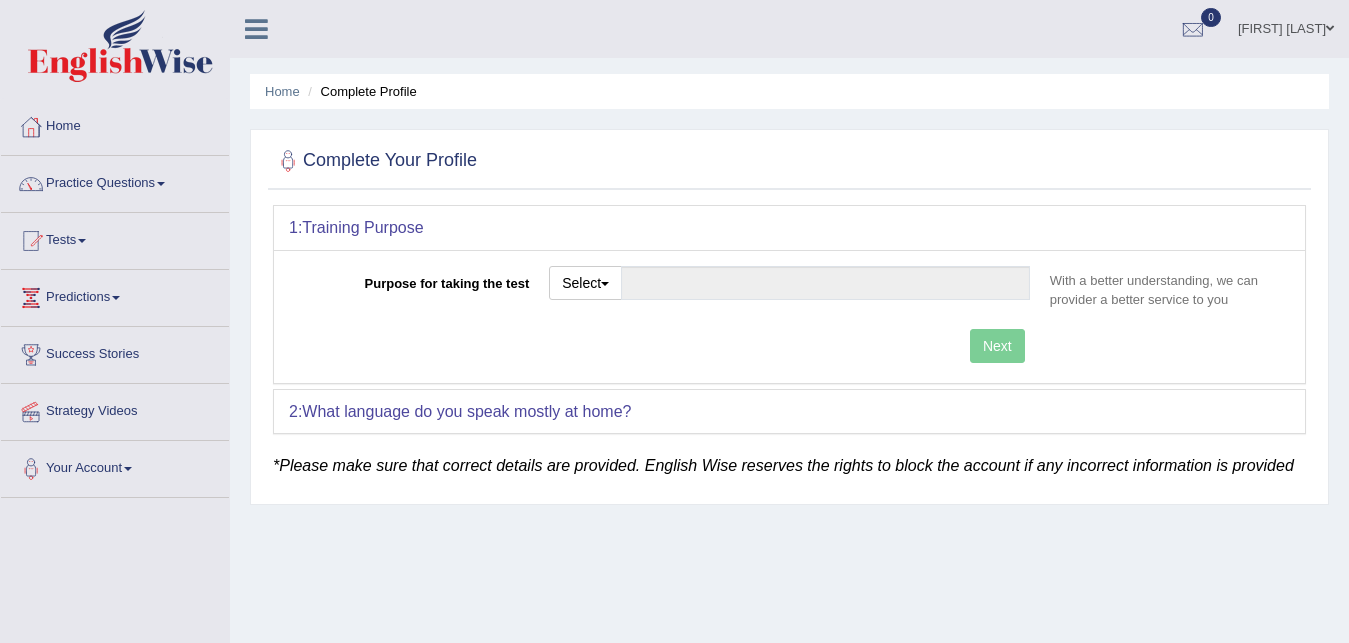scroll, scrollTop: 0, scrollLeft: 0, axis: both 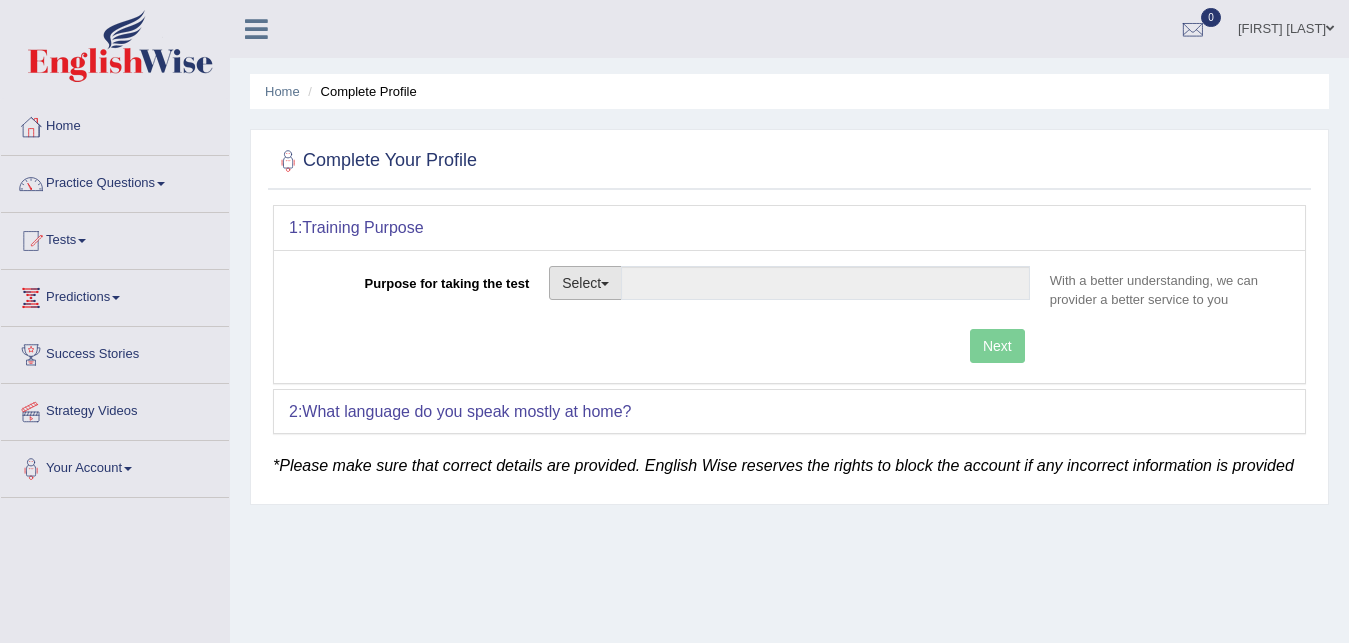 click on "Select" at bounding box center (585, 283) 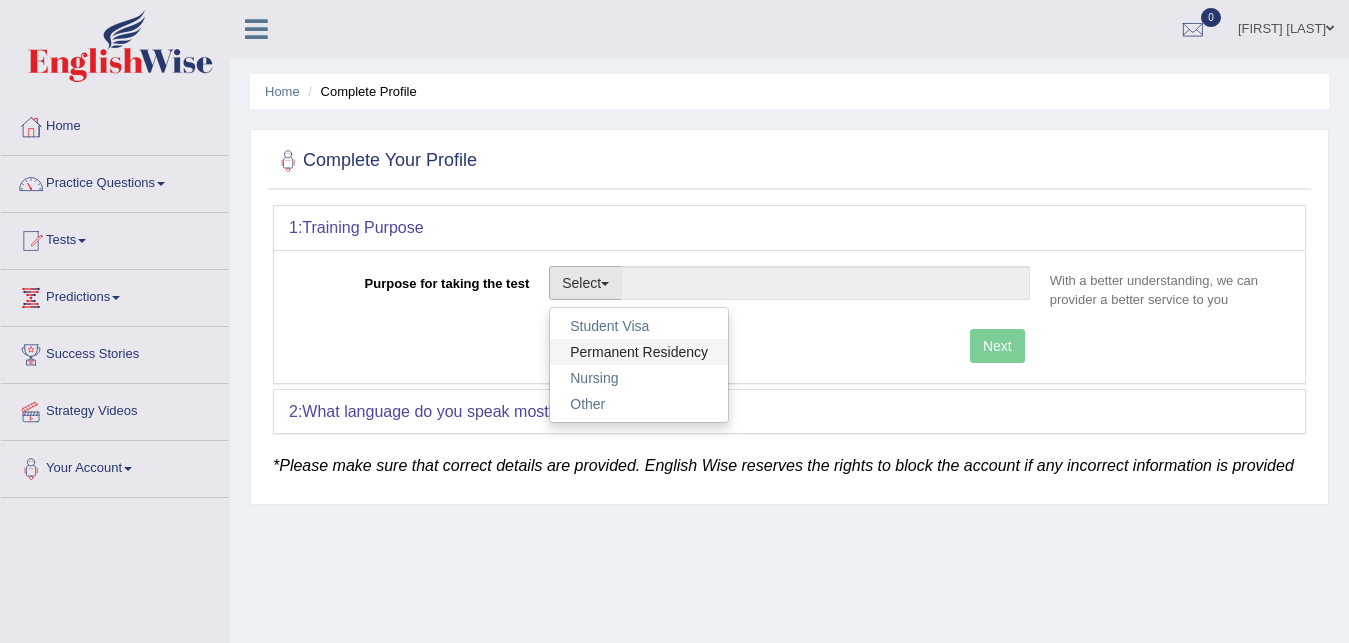 click on "Permanent Residency" at bounding box center (639, 352) 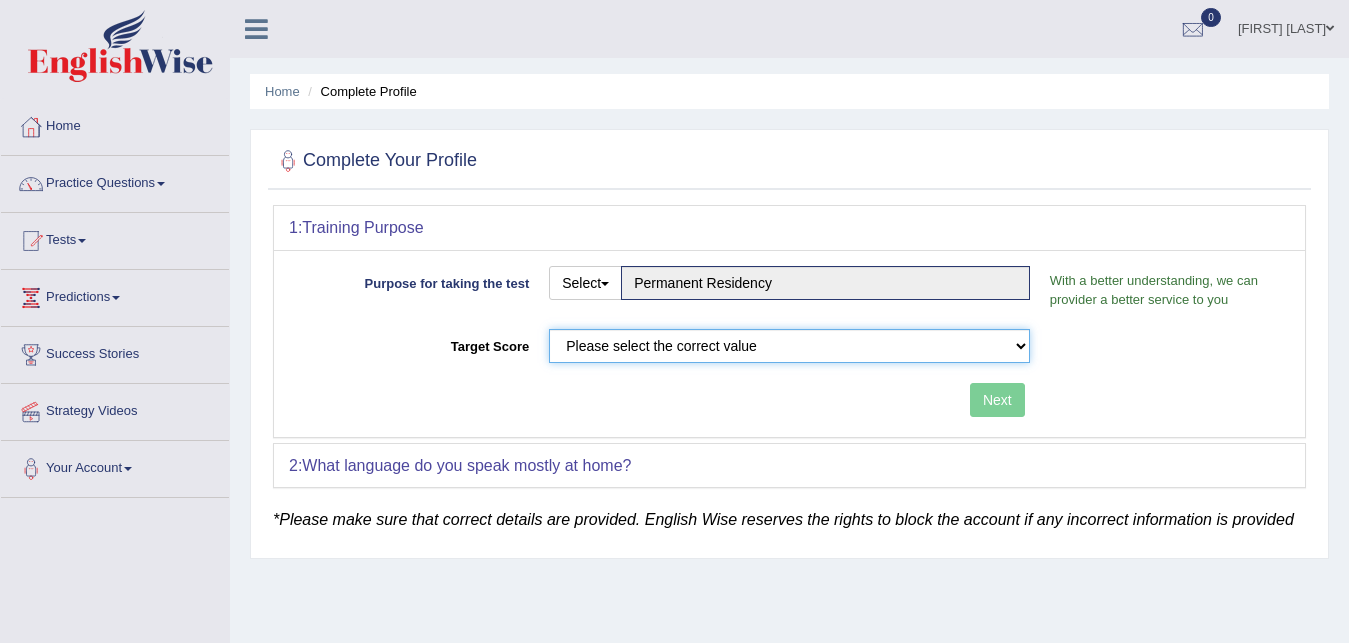 click on "Please select the correct value
50 (6 bands)
58 (6.5 bands)
65 (7 bands)
79 (8 bands)" at bounding box center [789, 346] 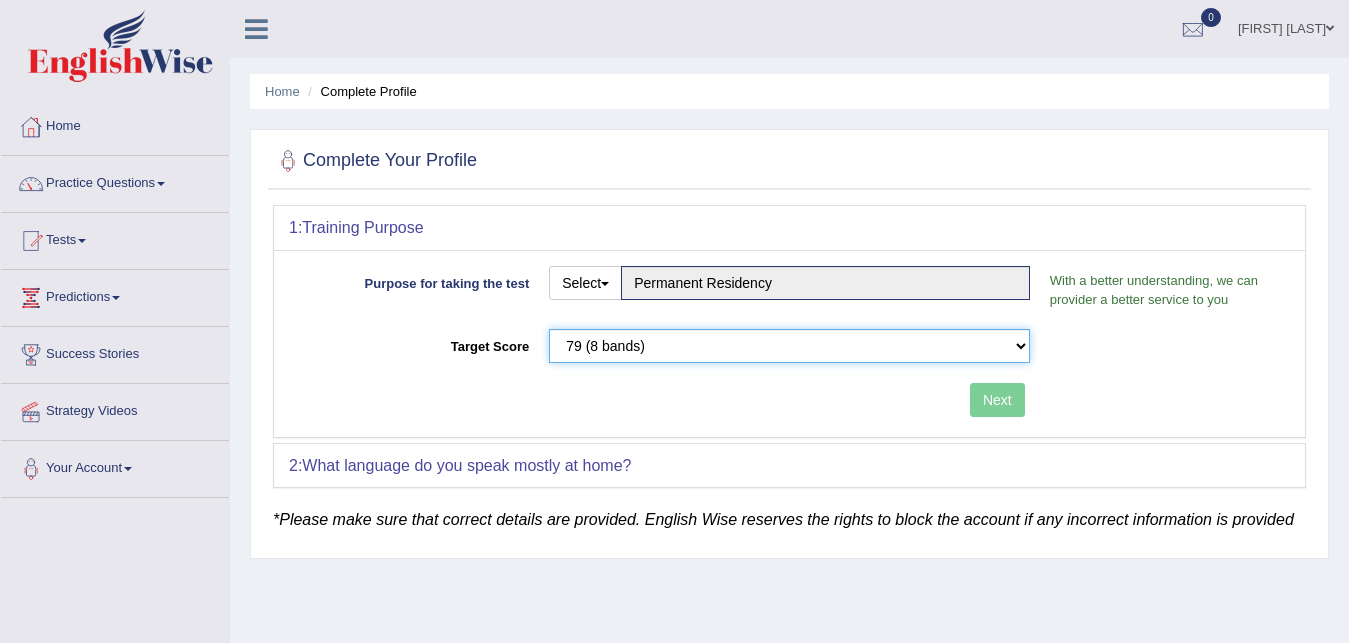 click on "79 (8 bands)" at bounding box center [0, 0] 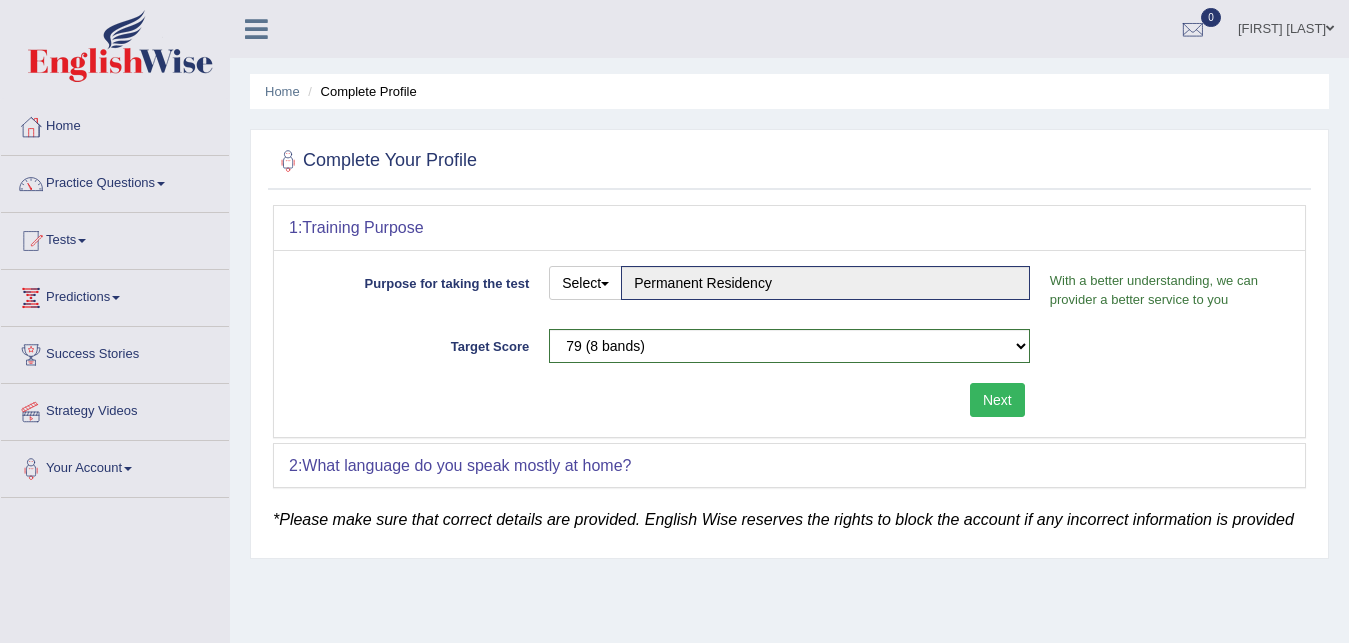click on "Next" at bounding box center (997, 400) 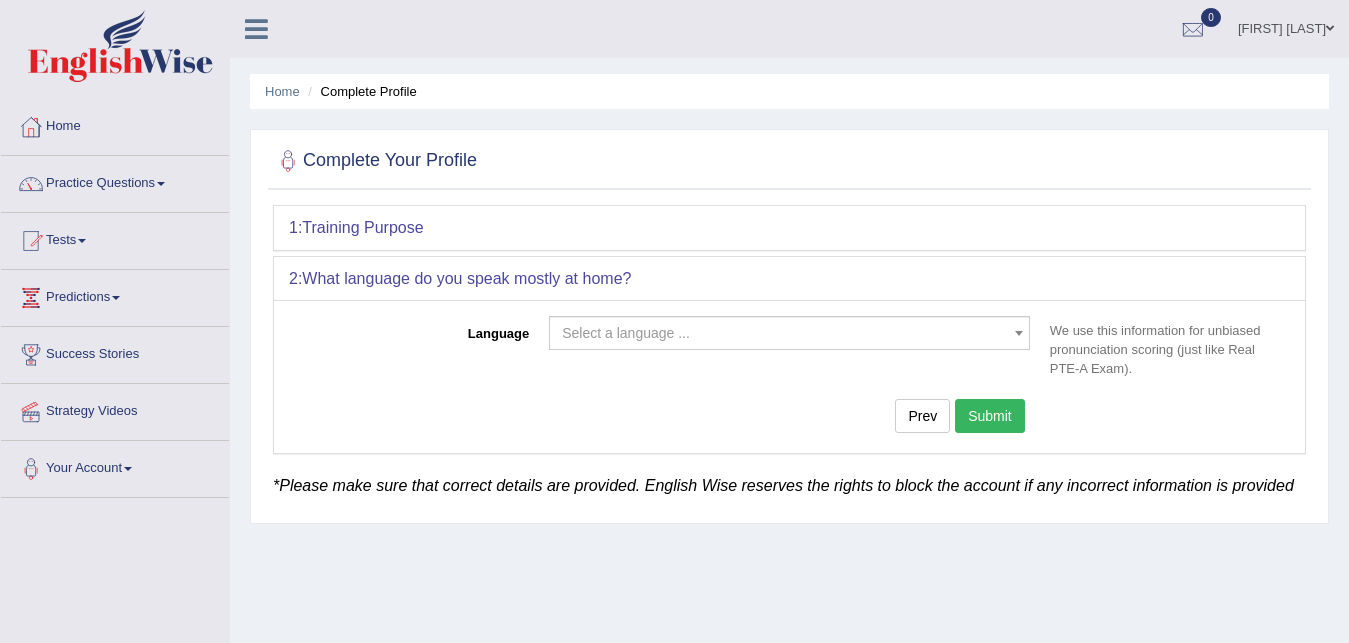 click on "Select a language ..." at bounding box center (783, 333) 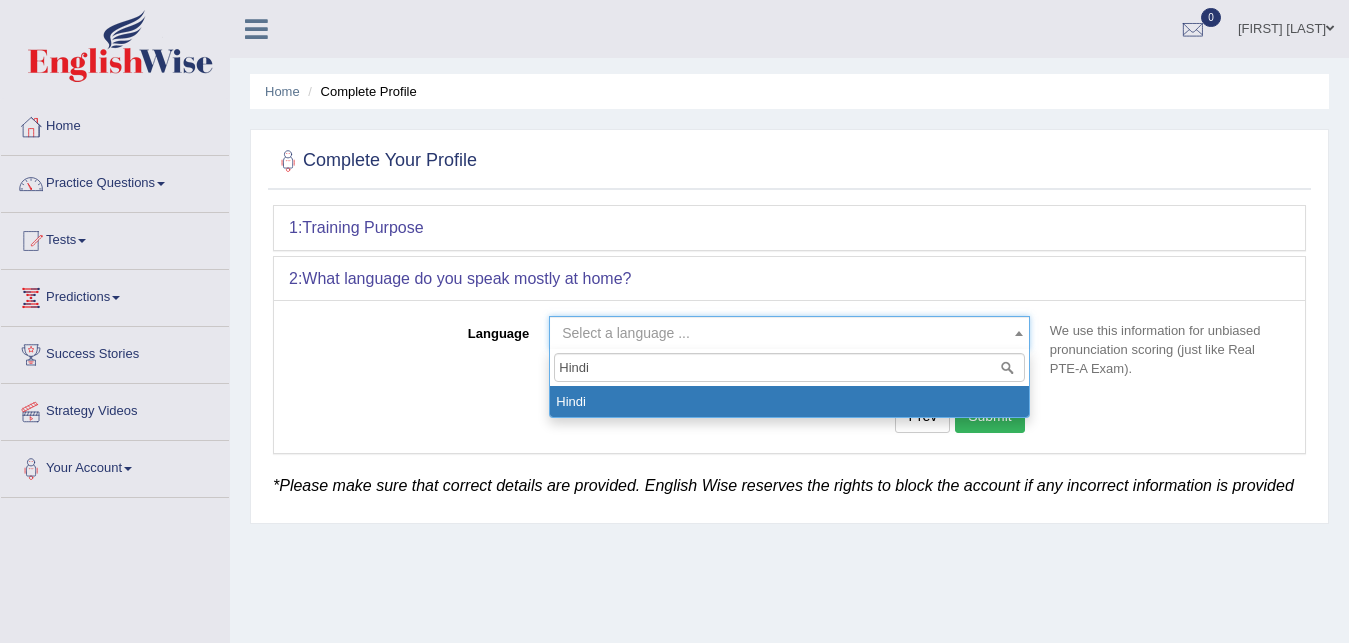 type on "Hindi" 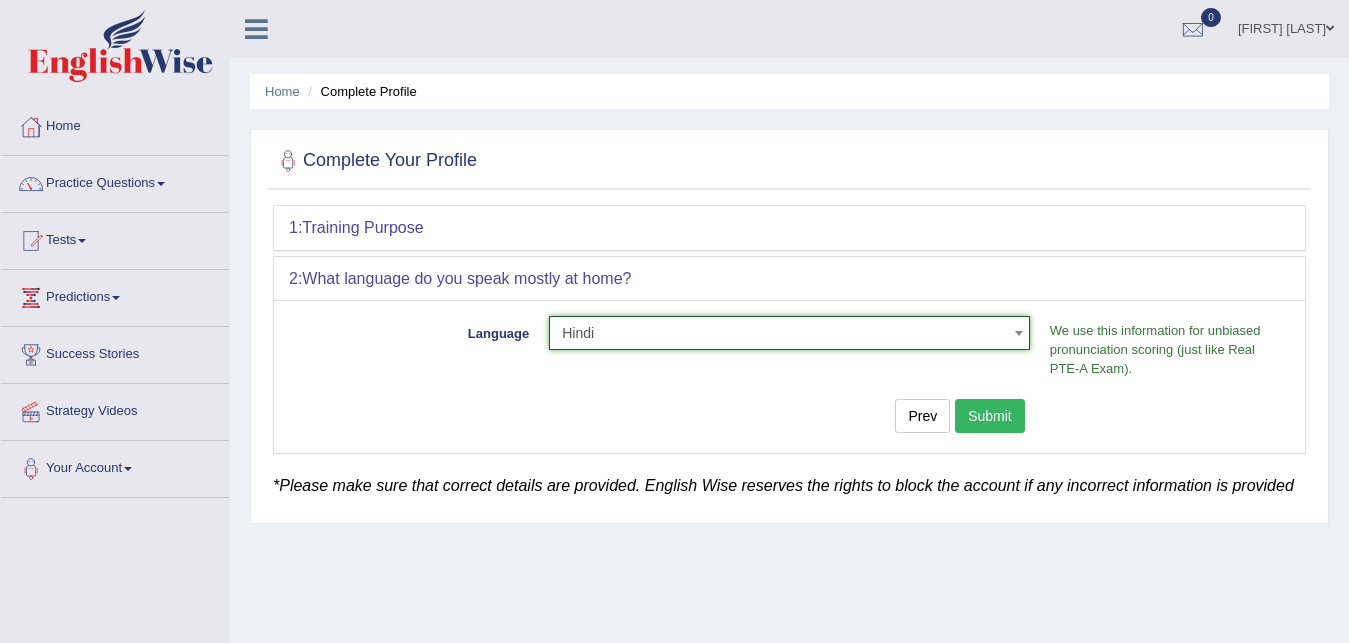 click on "Submit" at bounding box center (990, 416) 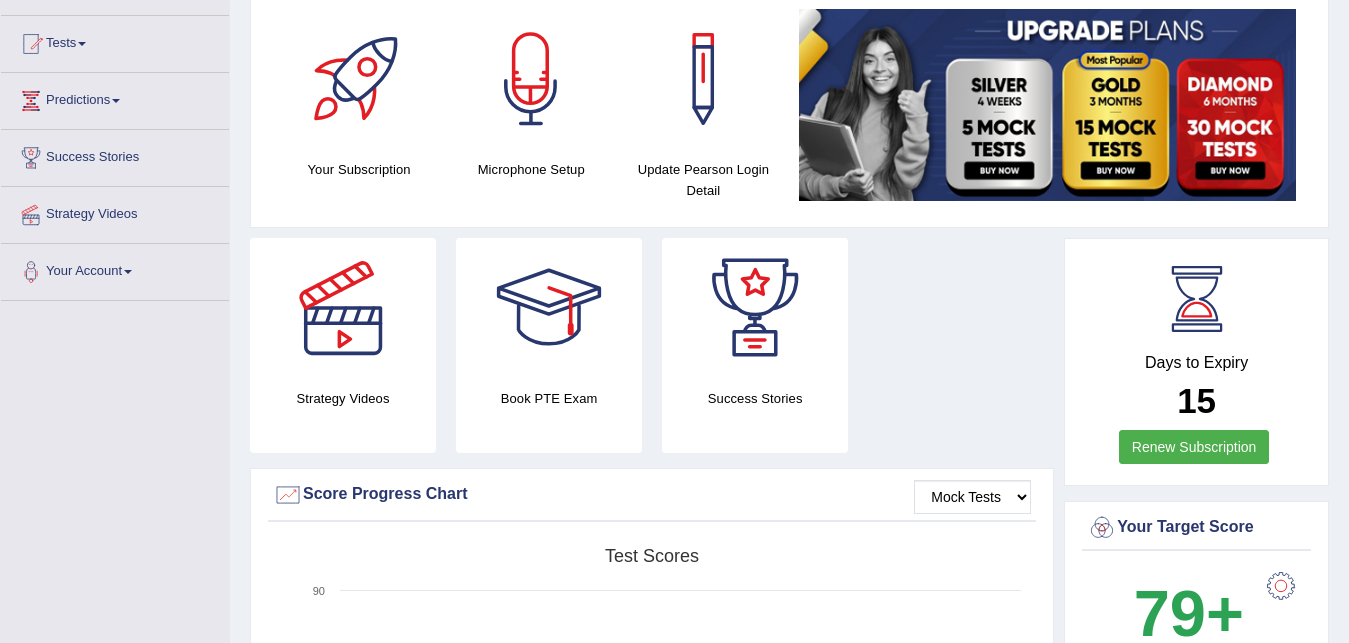 scroll, scrollTop: 0, scrollLeft: 0, axis: both 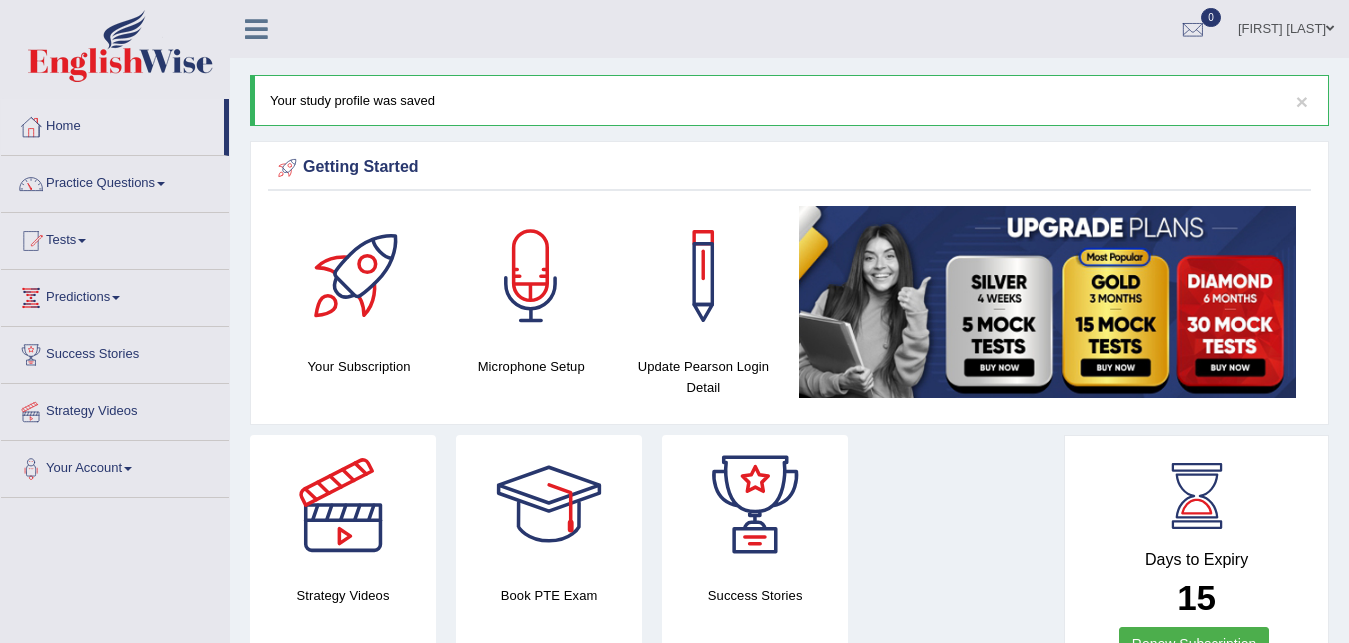 click at bounding box center [359, 276] 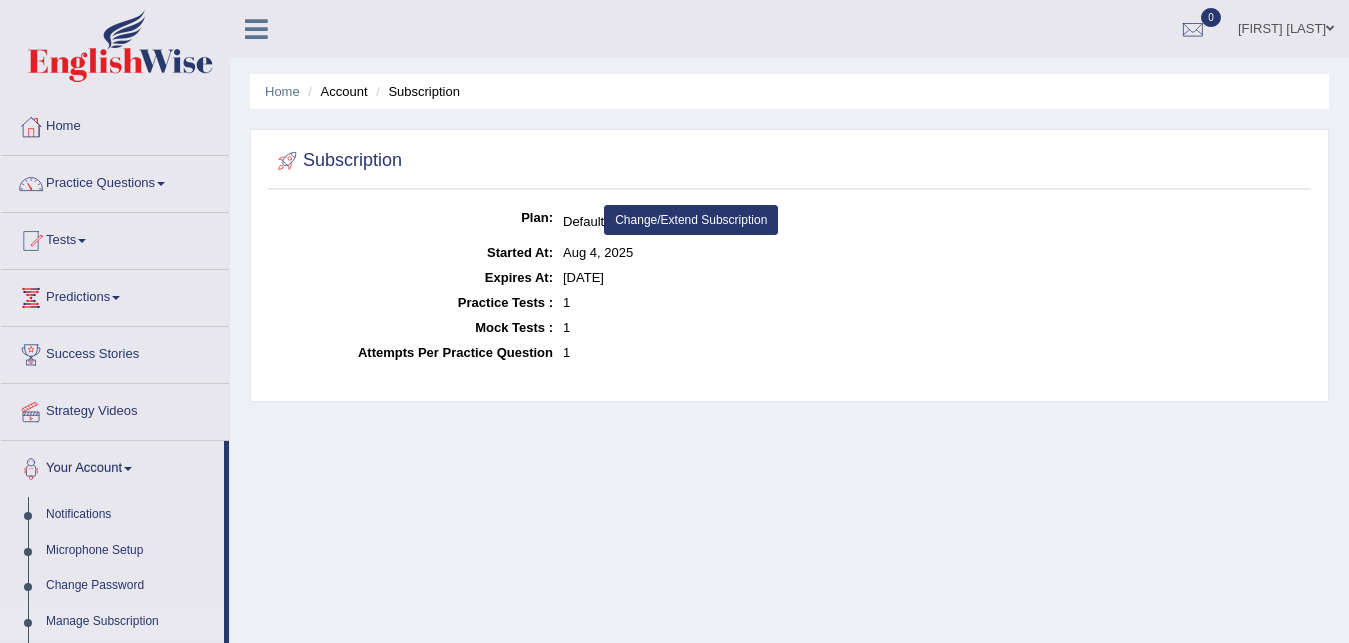 scroll, scrollTop: 0, scrollLeft: 0, axis: both 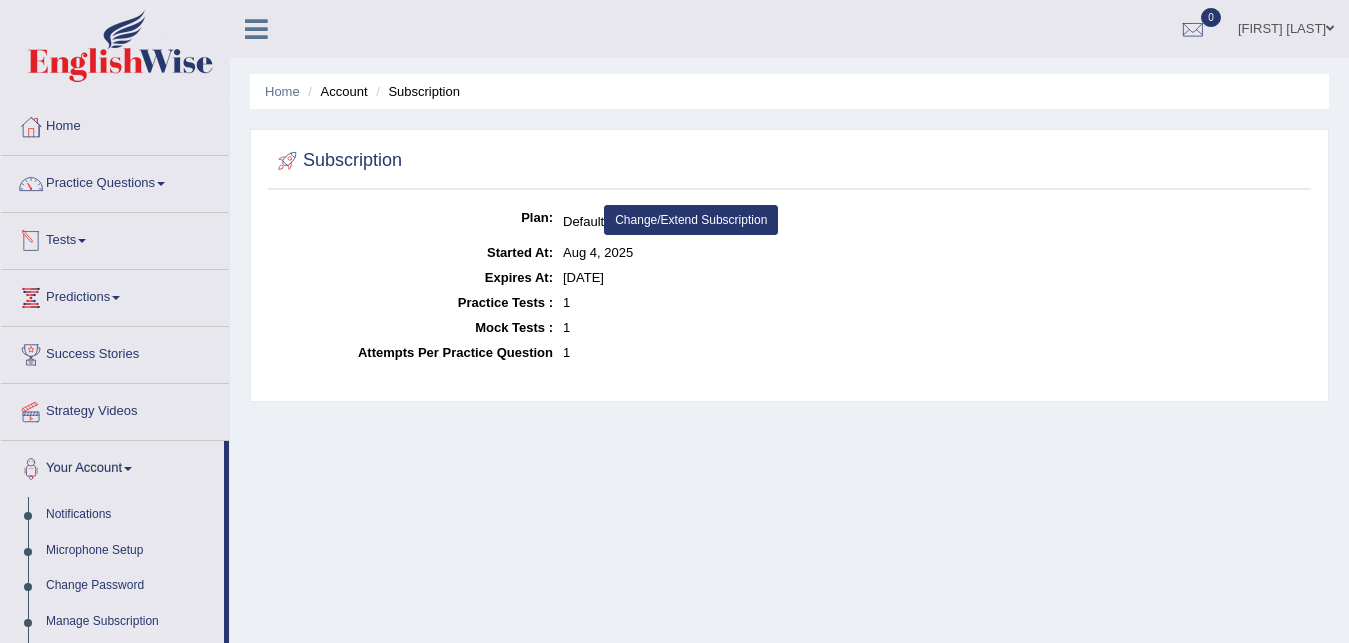 click on "Tests" at bounding box center [115, 238] 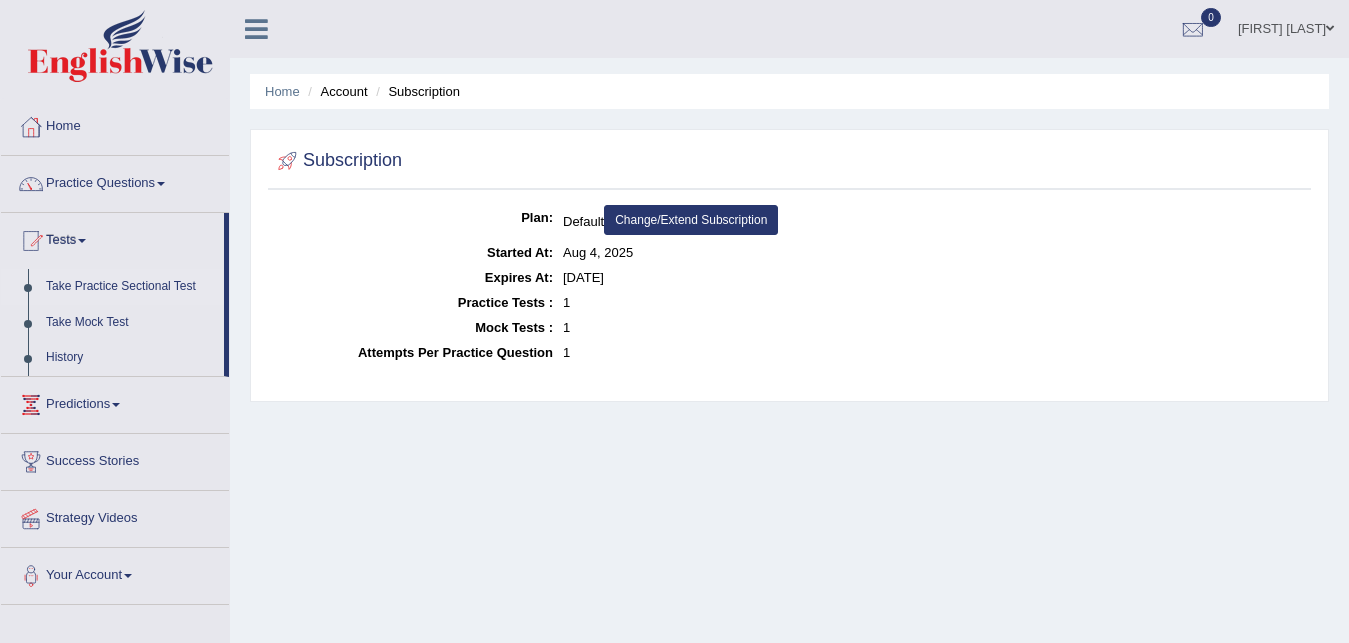 click on "Take Practice Sectional Test" at bounding box center (130, 287) 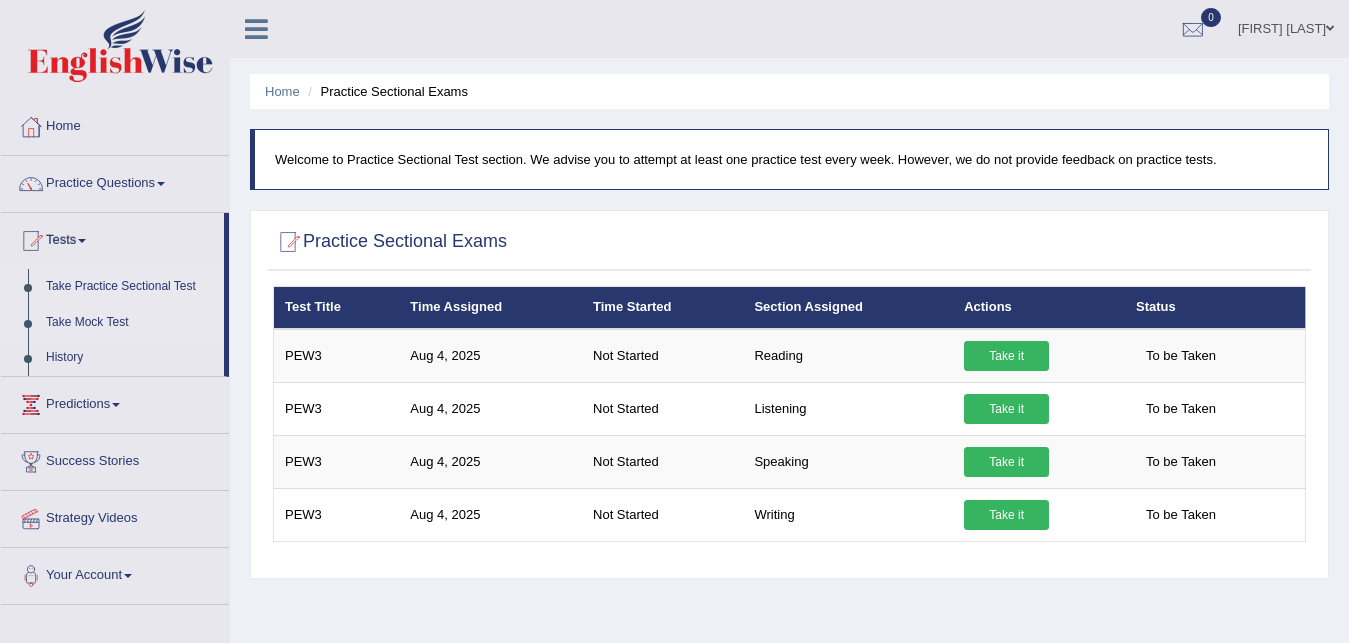 scroll, scrollTop: 0, scrollLeft: 0, axis: both 